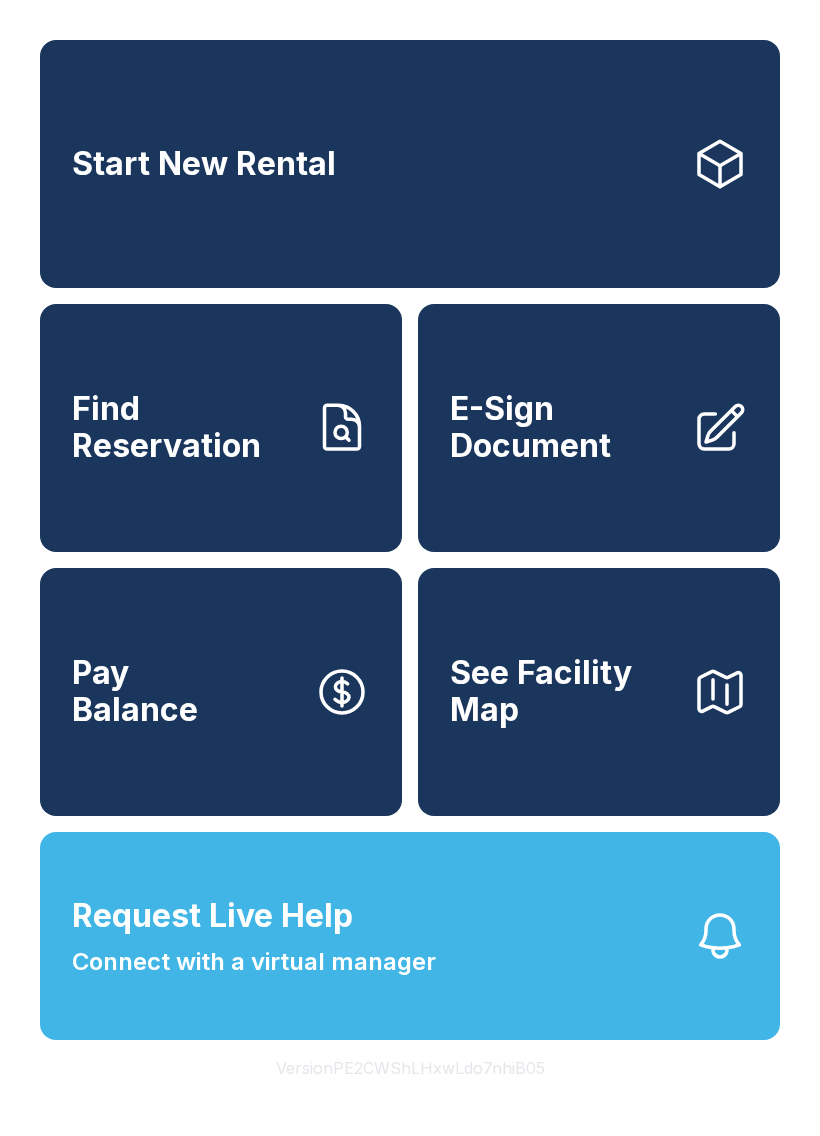 scroll, scrollTop: 0, scrollLeft: 0, axis: both 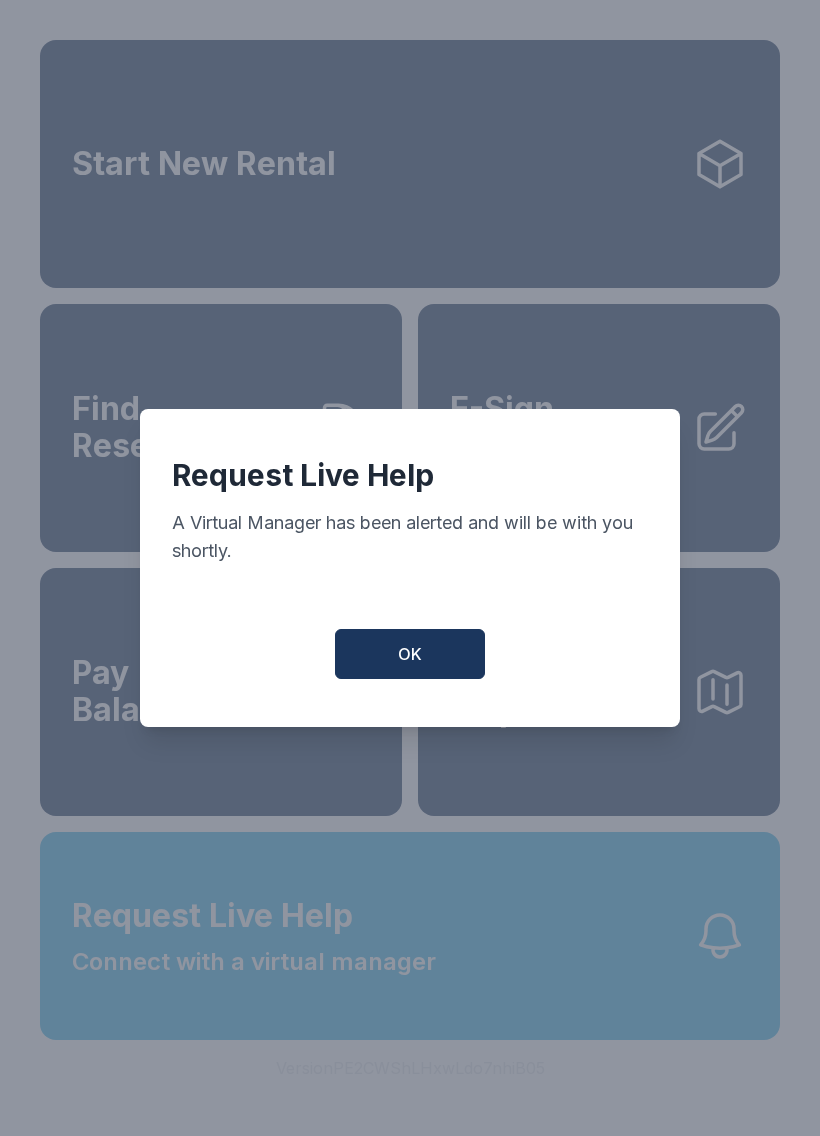 click on "OK" at bounding box center [410, 654] 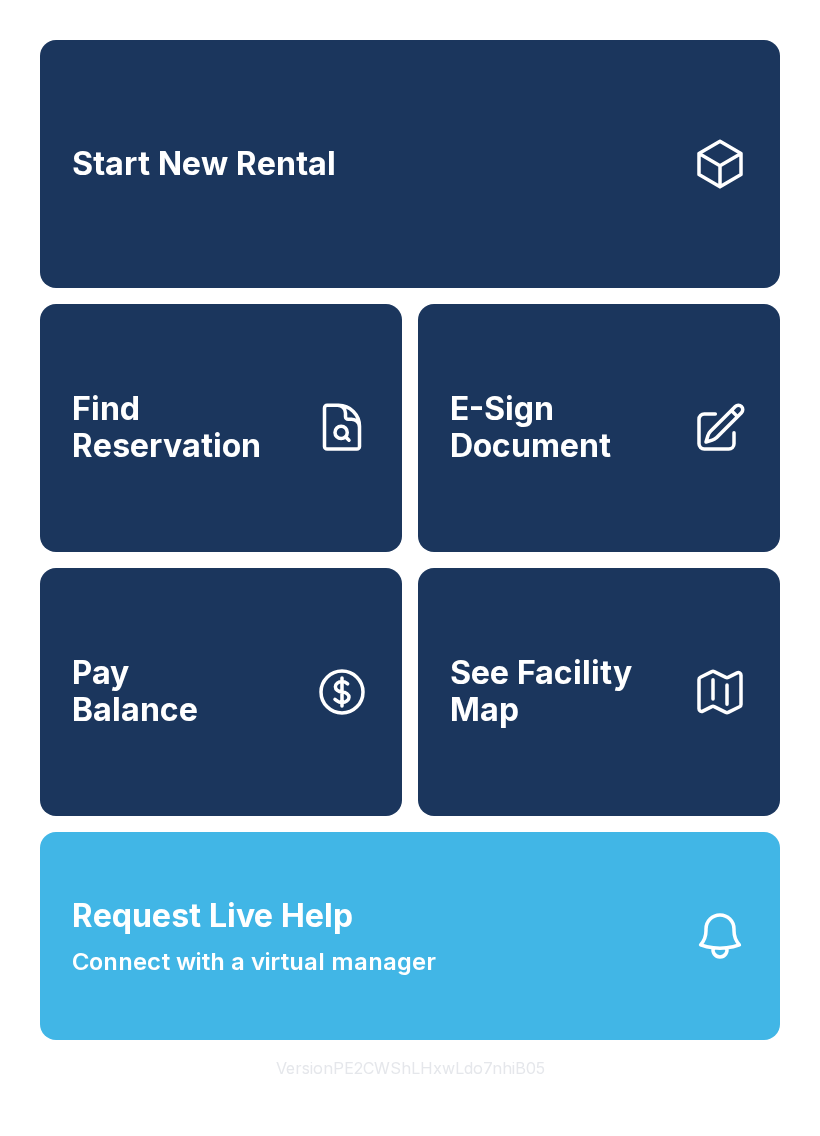click on "Request Live Help Connect with a virtual manager" at bounding box center [410, 936] 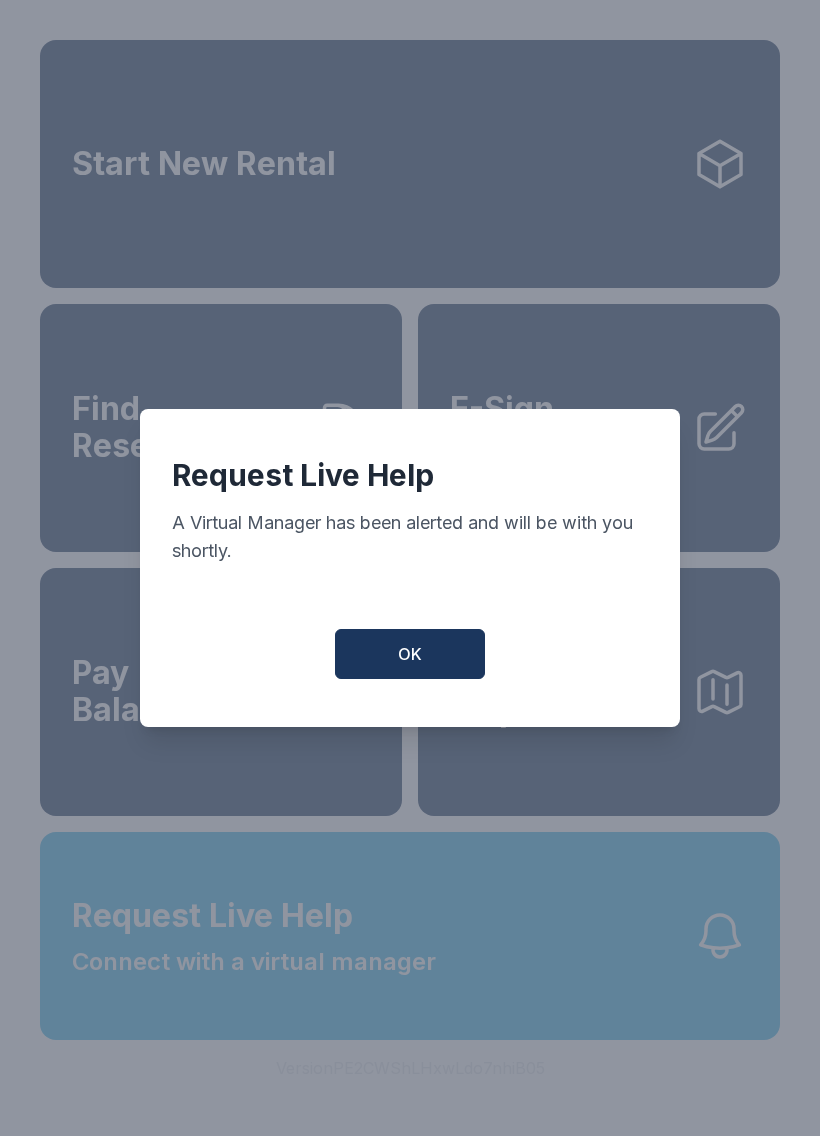 click on "OK" at bounding box center (410, 654) 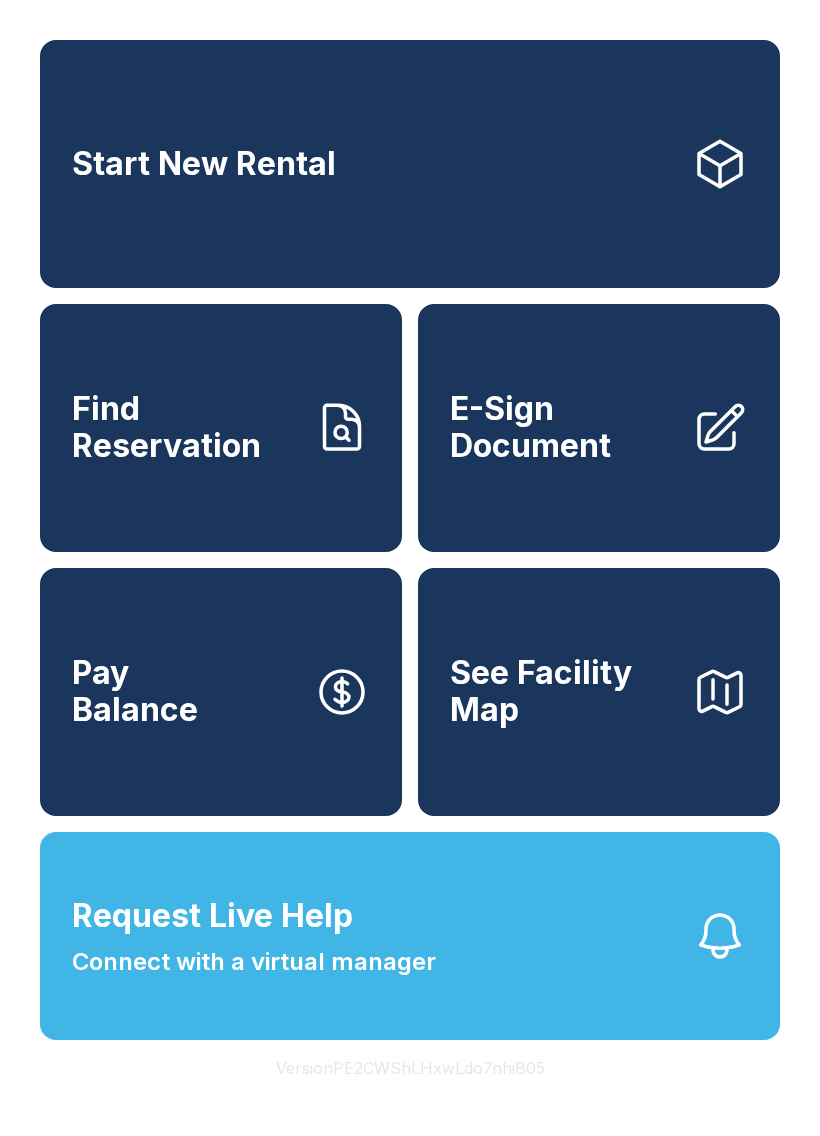 click on "Connect with a virtual manager" at bounding box center (254, 962) 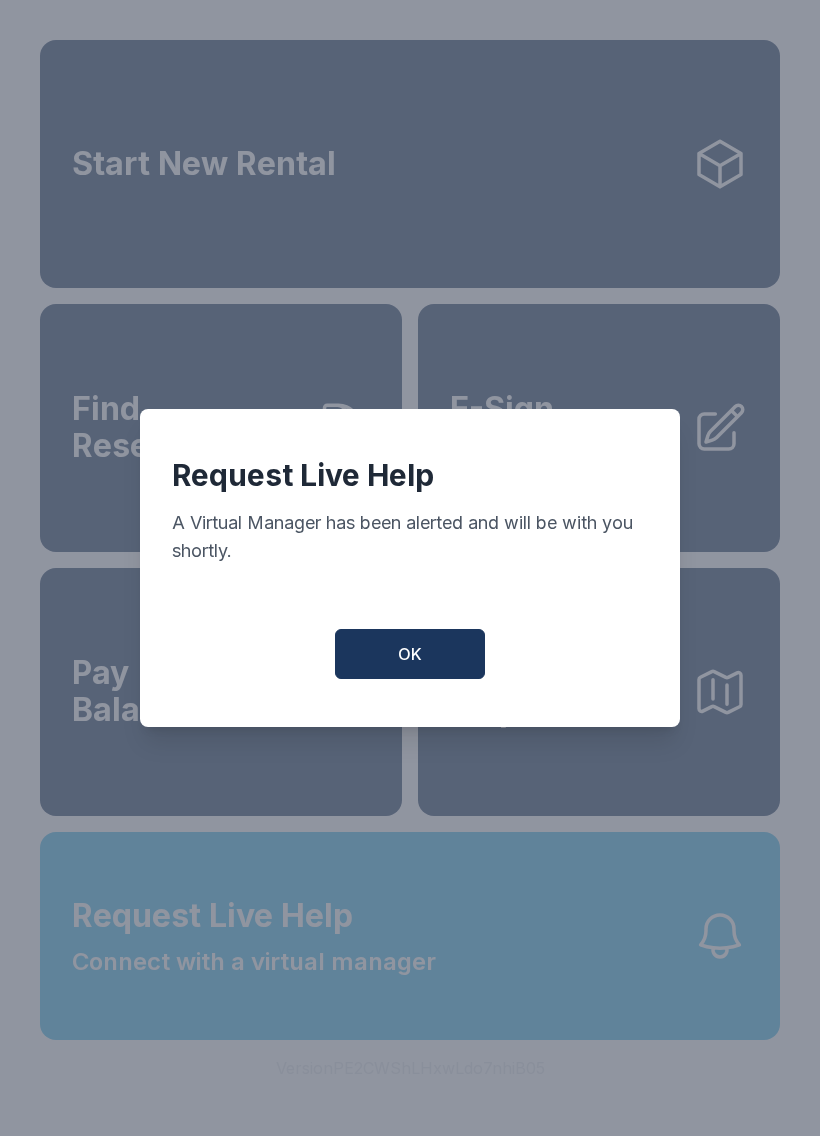 click on "OK" at bounding box center [410, 654] 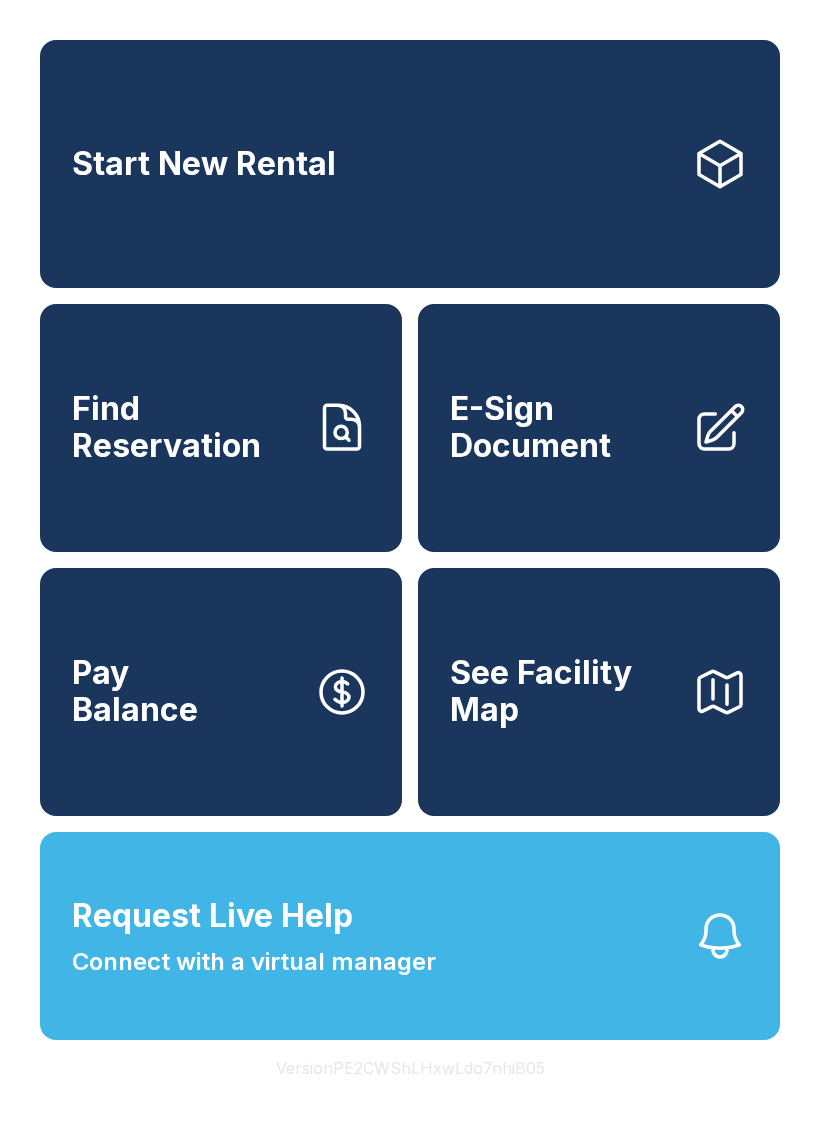 click on "Request Live Help Connect with a virtual manager" at bounding box center [410, 936] 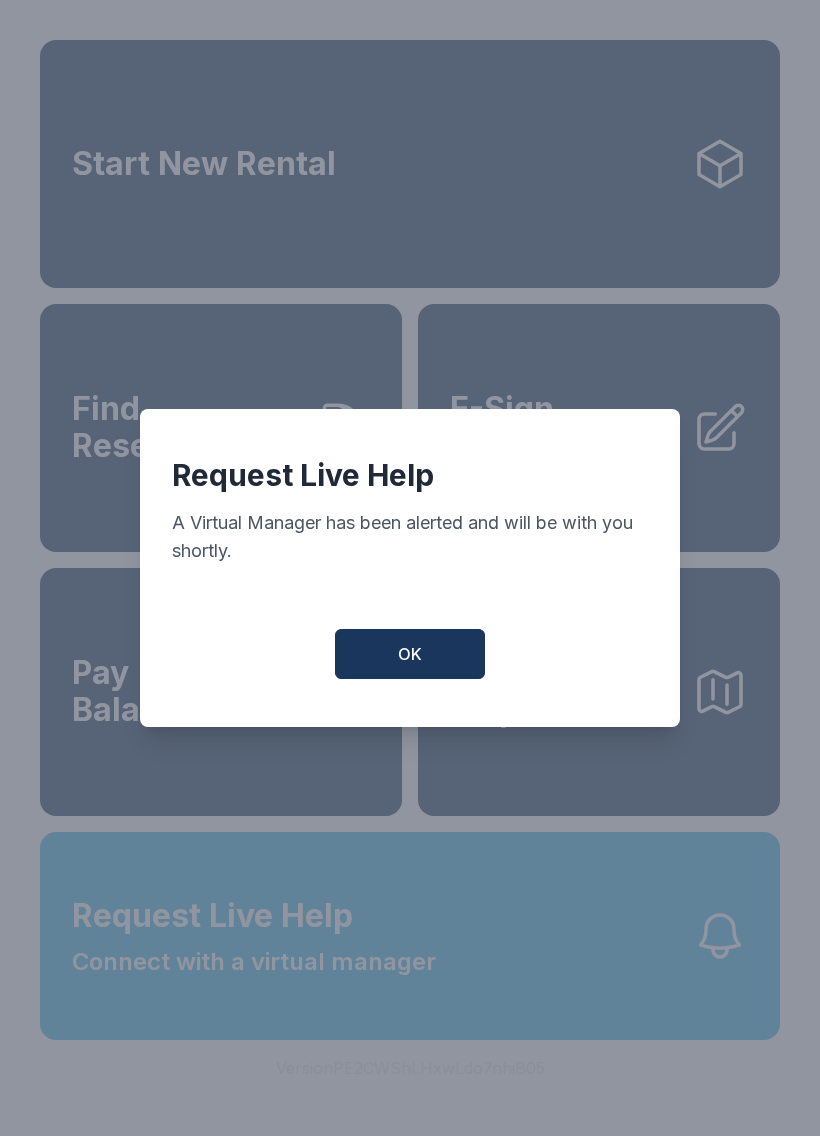 click on "OK" at bounding box center [410, 654] 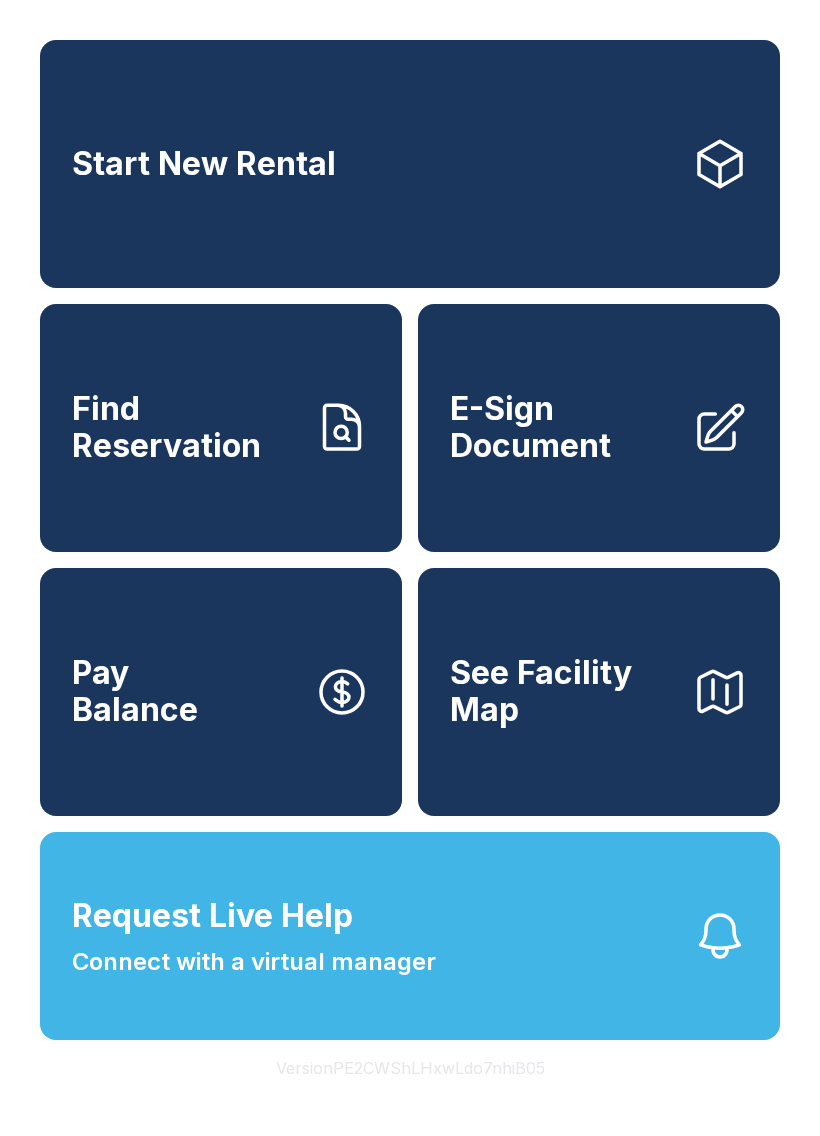 click on "See Facility Map" at bounding box center (563, 691) 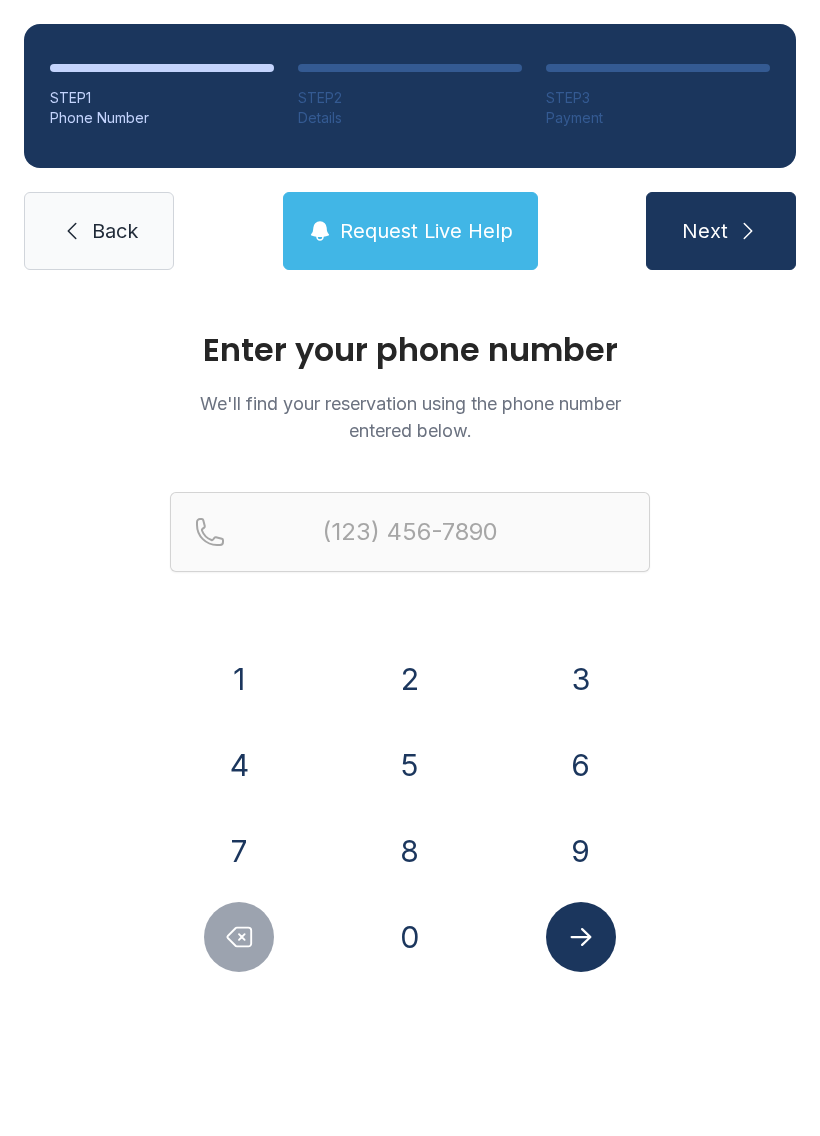 click on "7" at bounding box center (239, 851) 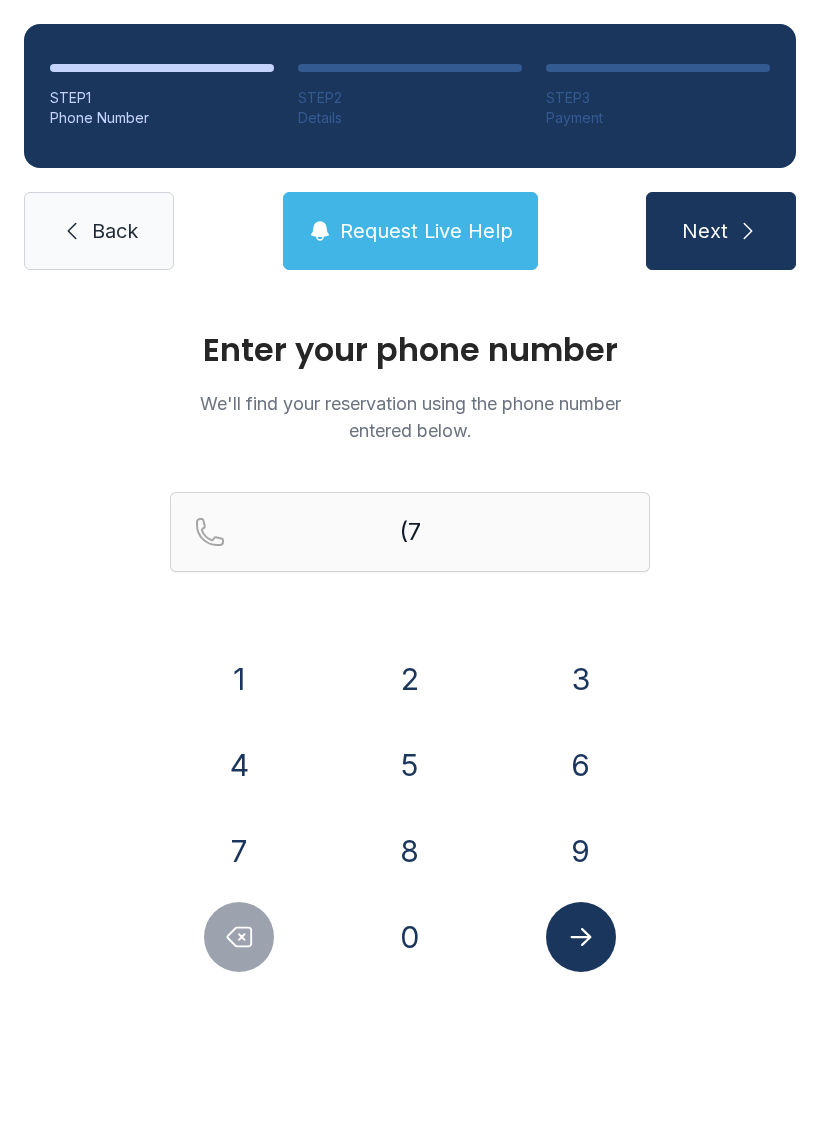 click on "0" at bounding box center [410, 937] 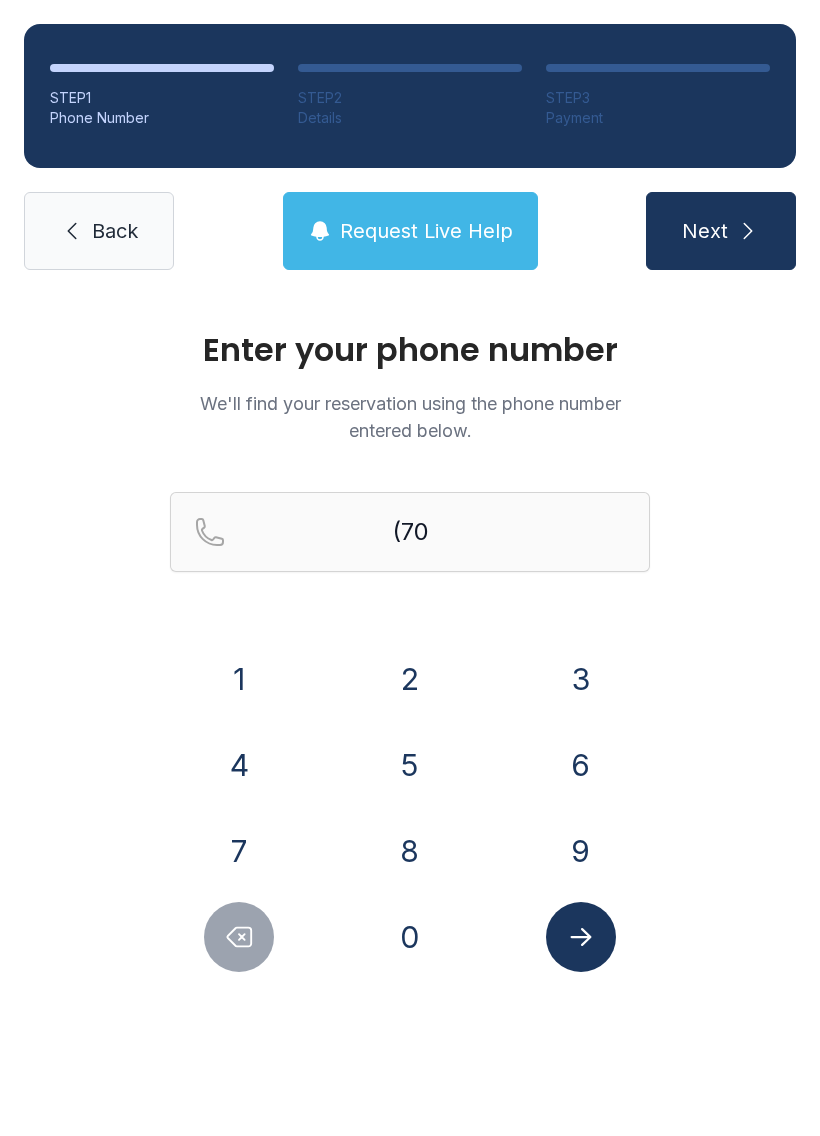 click on "4" at bounding box center (239, 765) 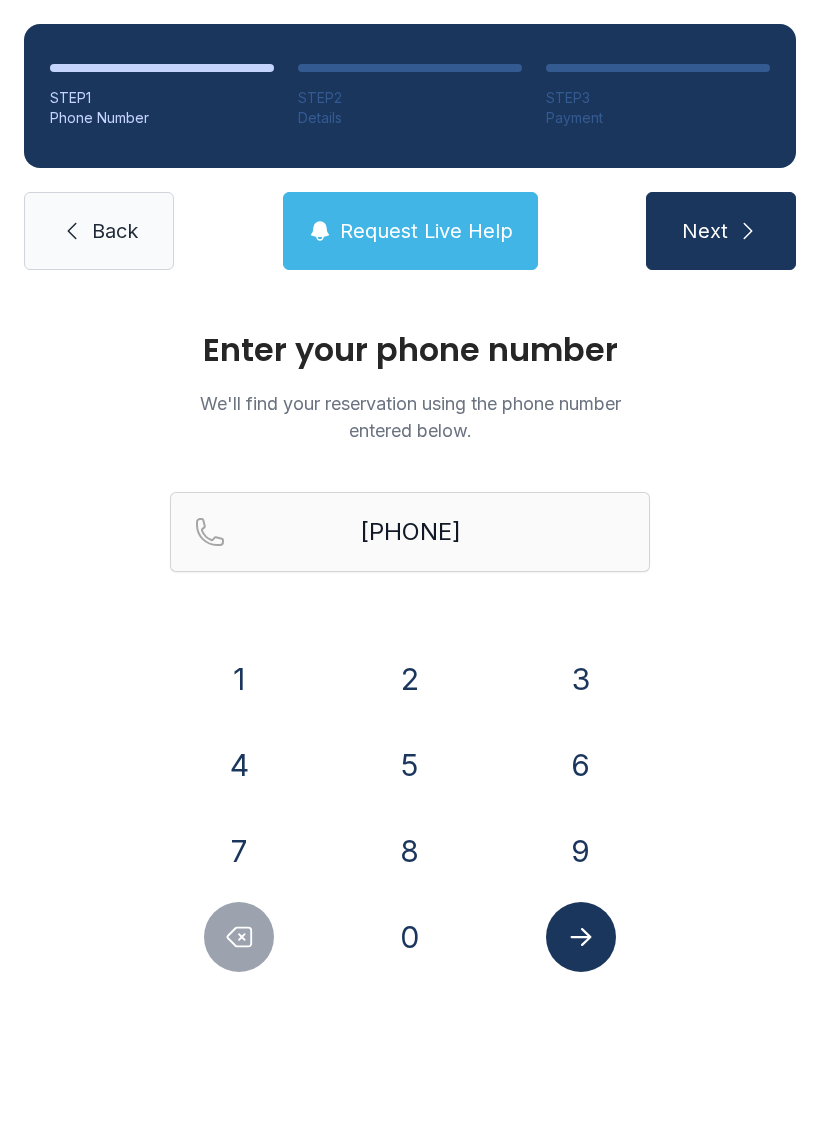 click on "3" at bounding box center (581, 679) 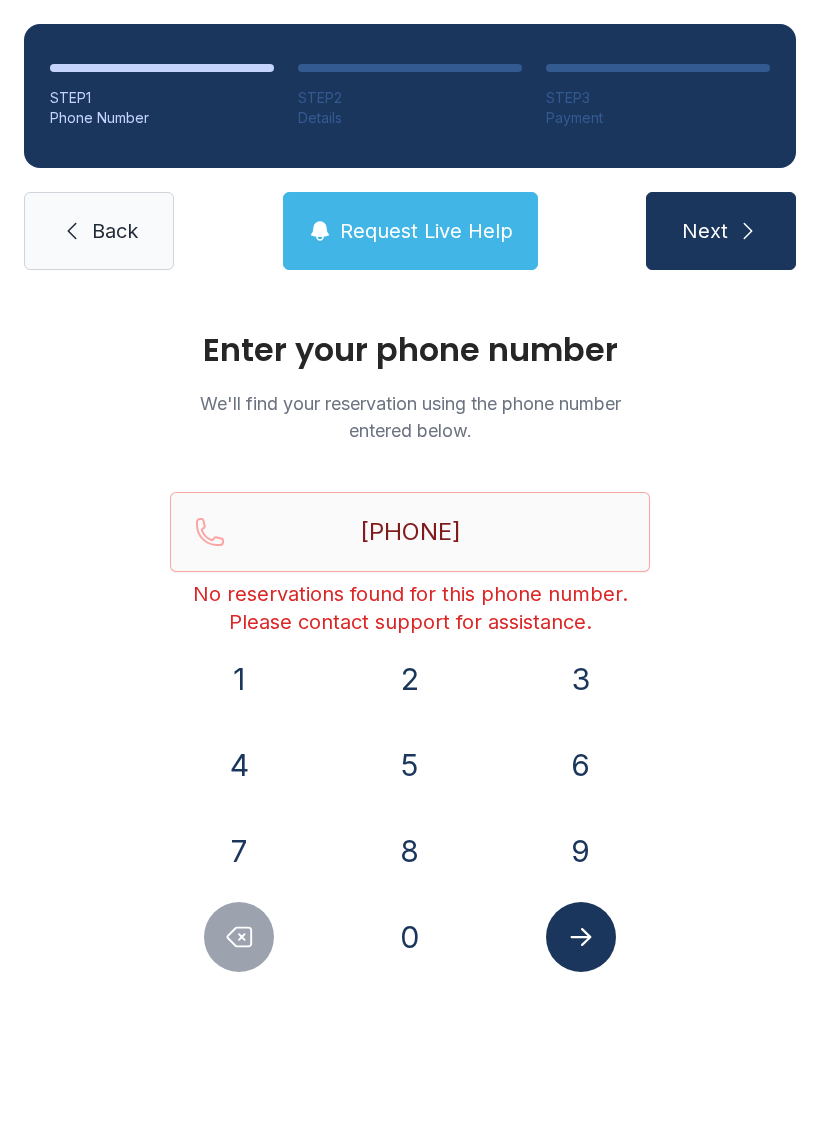 click on "Back" at bounding box center (115, 231) 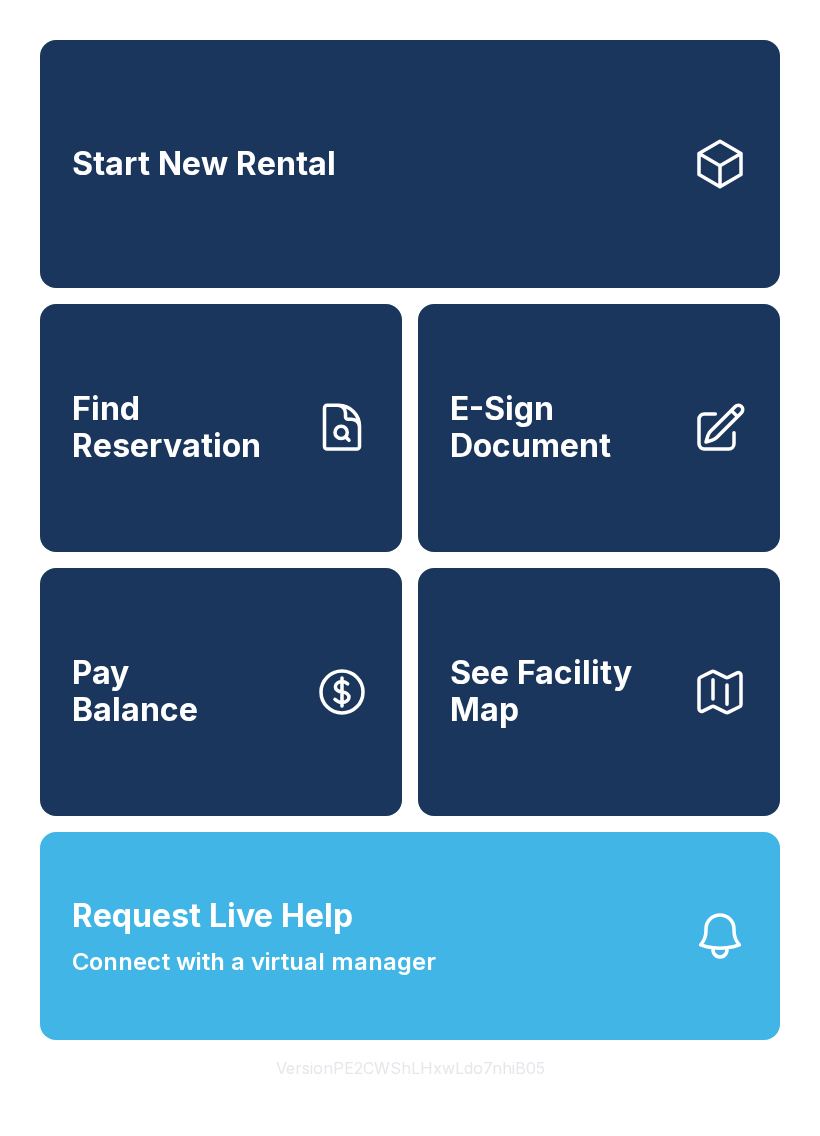click on "E-Sign Document" at bounding box center (599, 428) 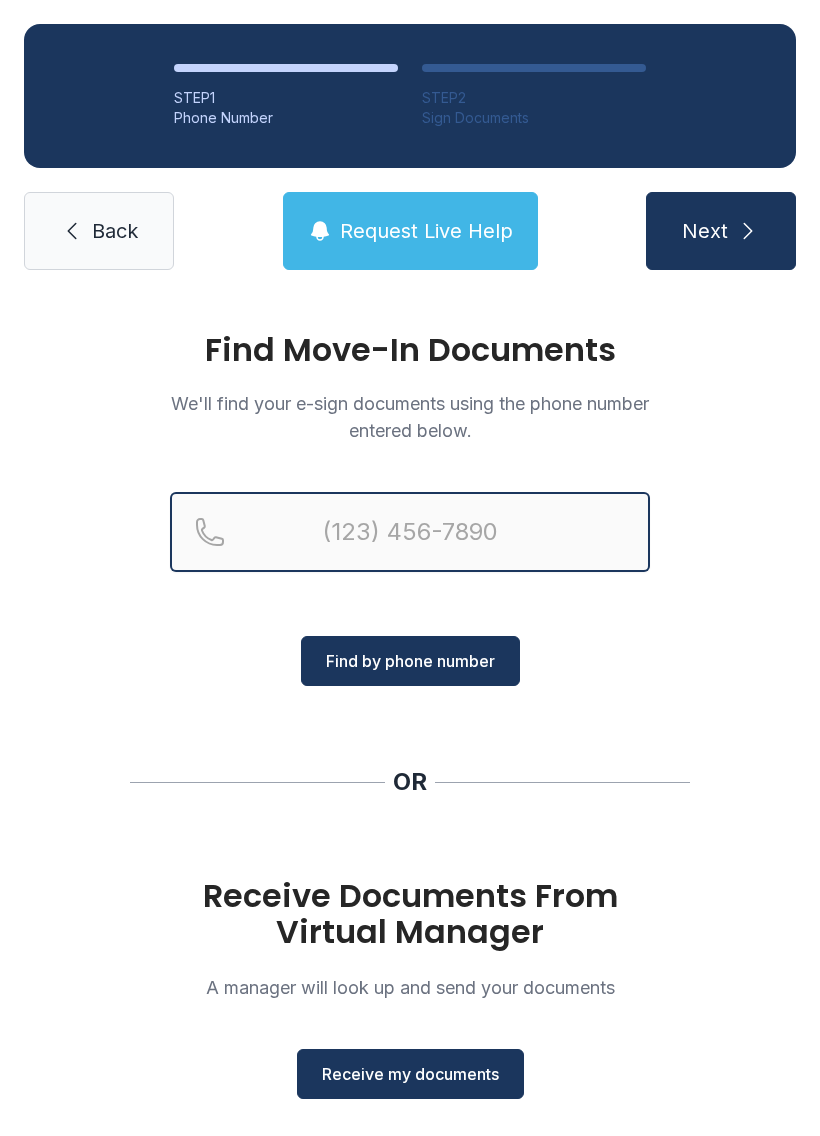 click at bounding box center (410, 532) 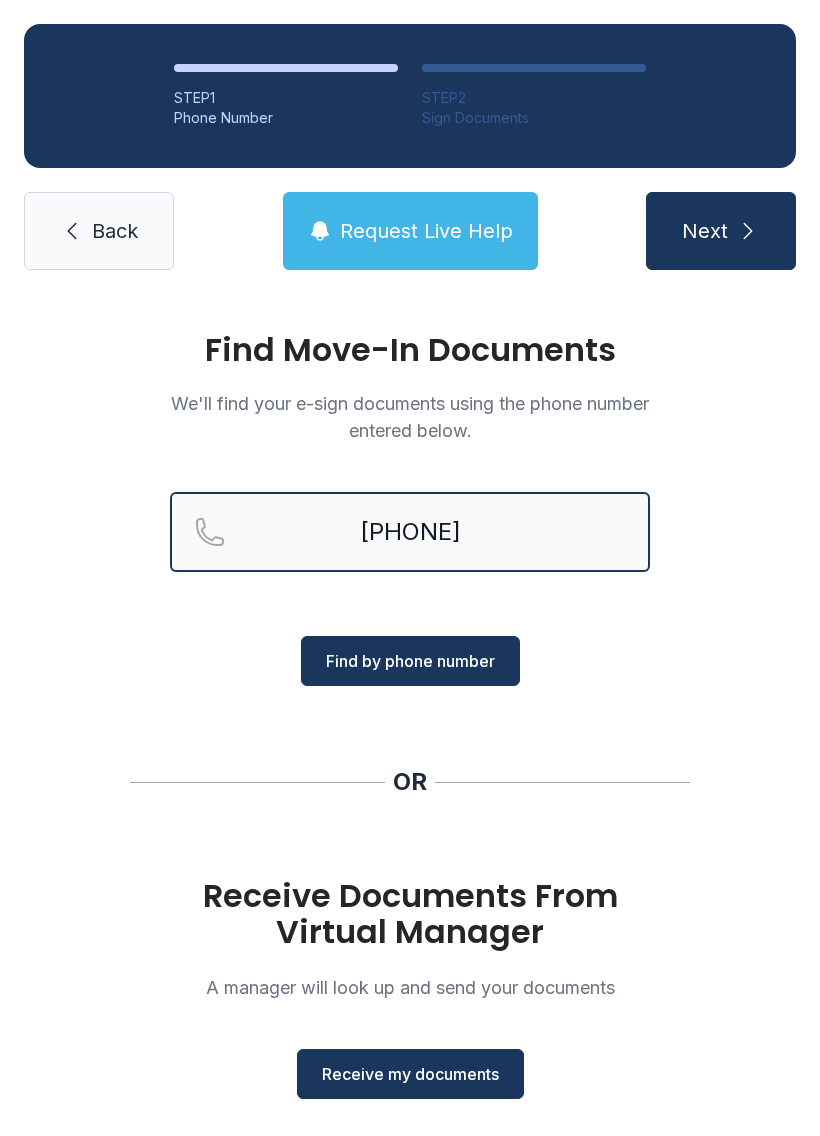 type on "[PHONE]" 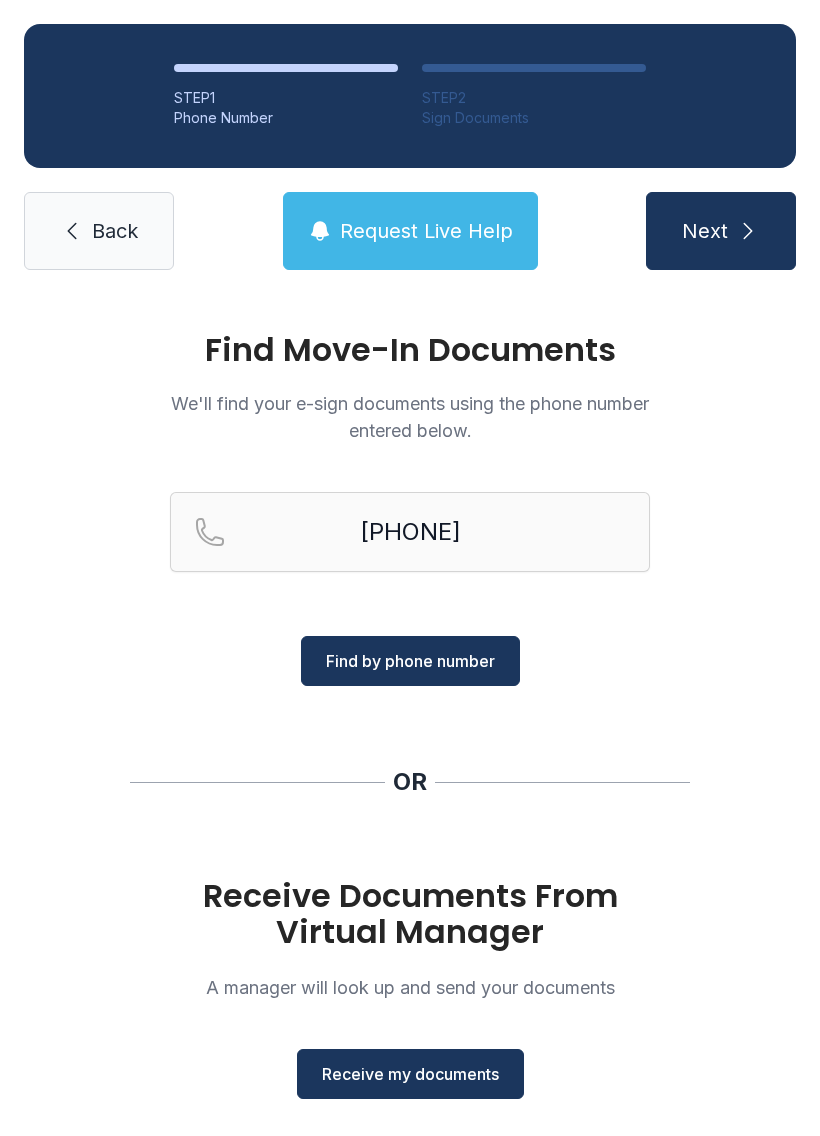 click on "Find by phone number" at bounding box center (410, 661) 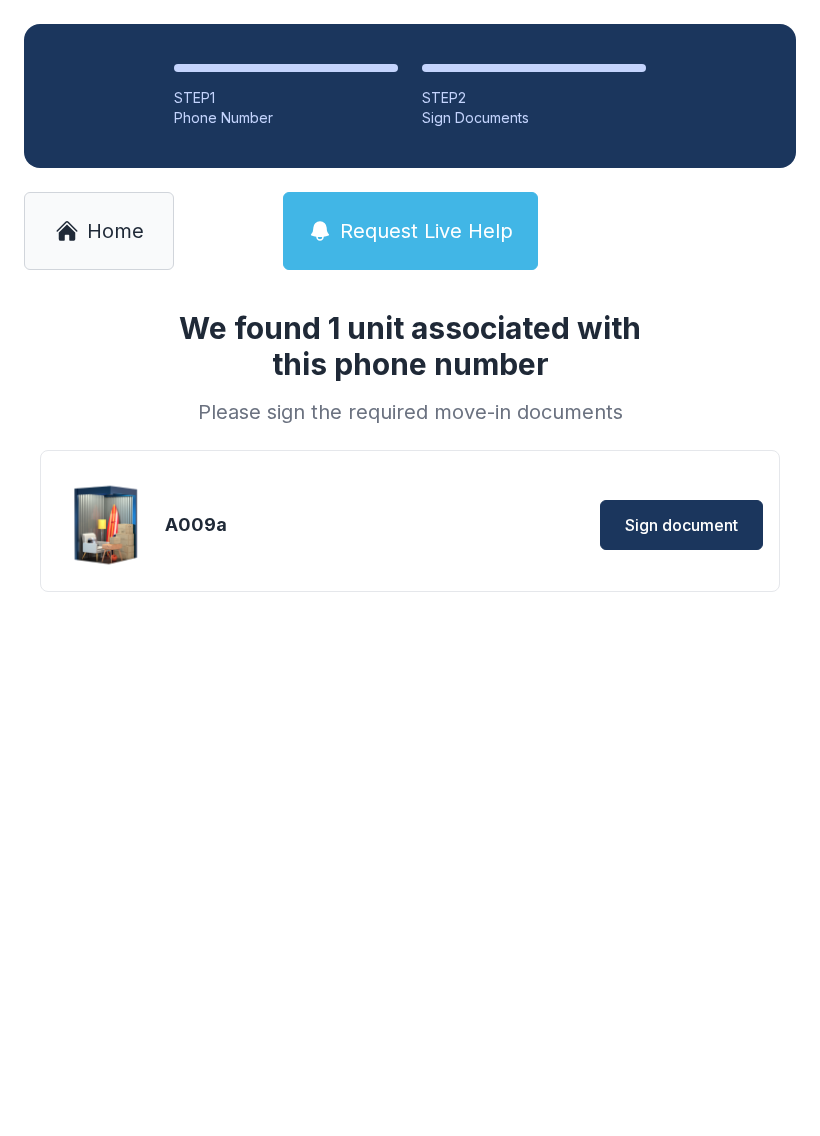 click on "Sign document" at bounding box center (681, 525) 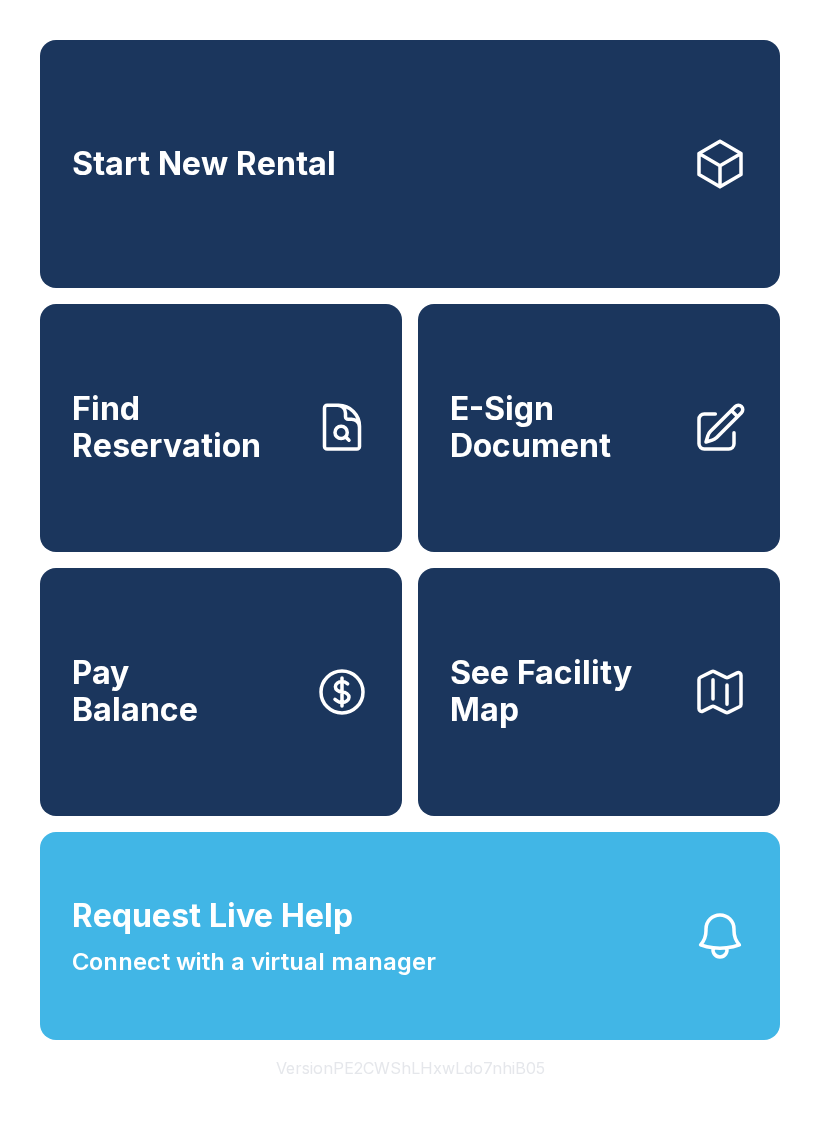 click on "E-Sign Document" at bounding box center [599, 428] 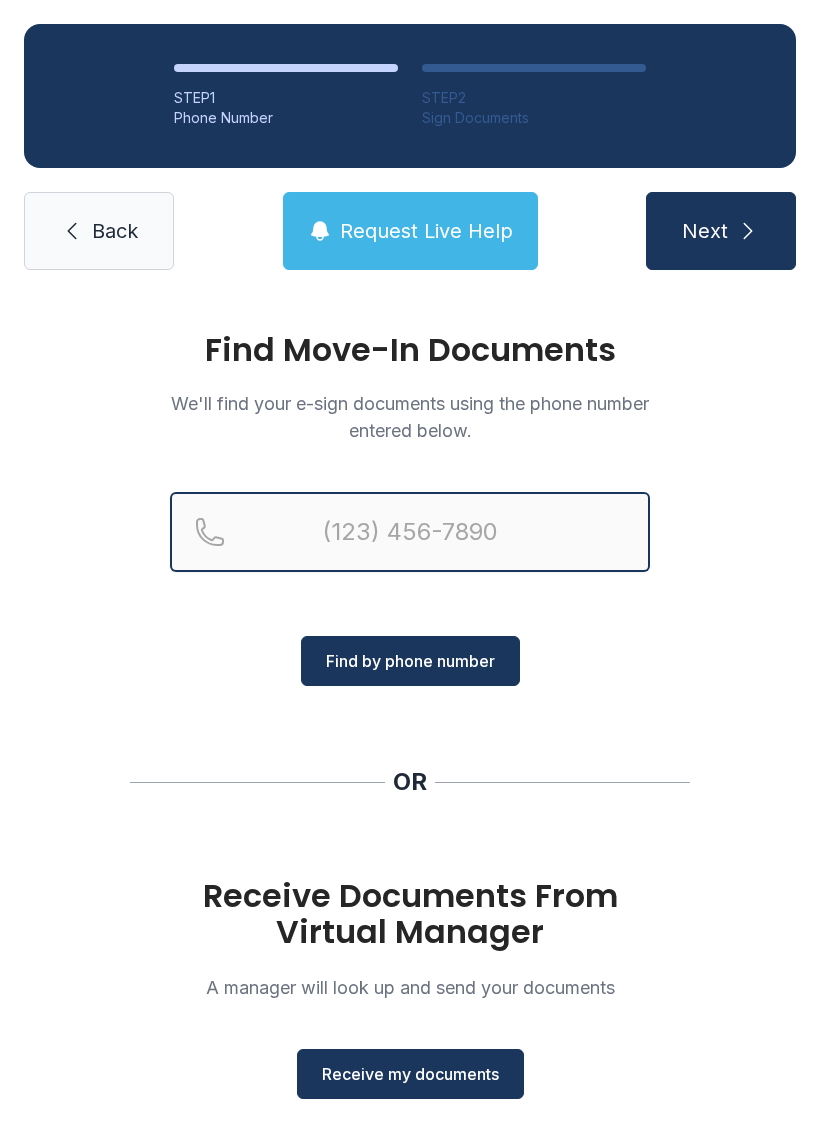 click at bounding box center [410, 532] 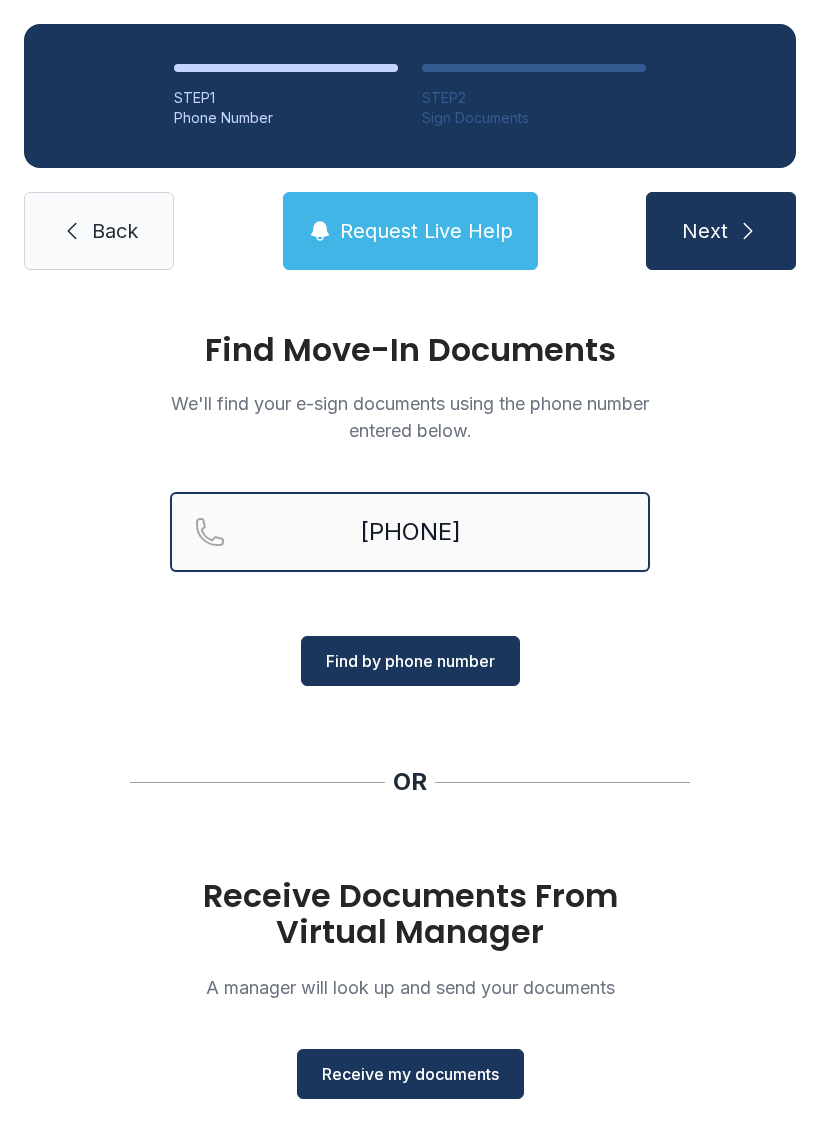 type on "[PHONE]" 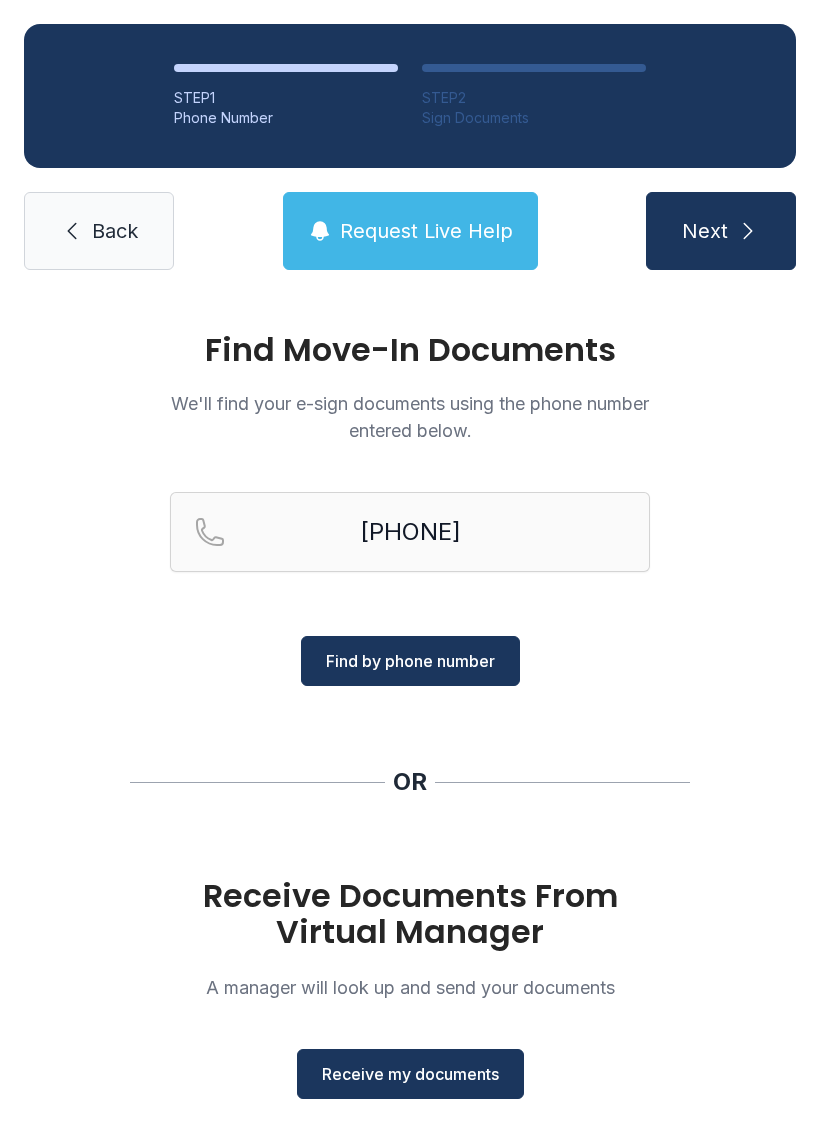 click on "Find by phone number" at bounding box center [410, 661] 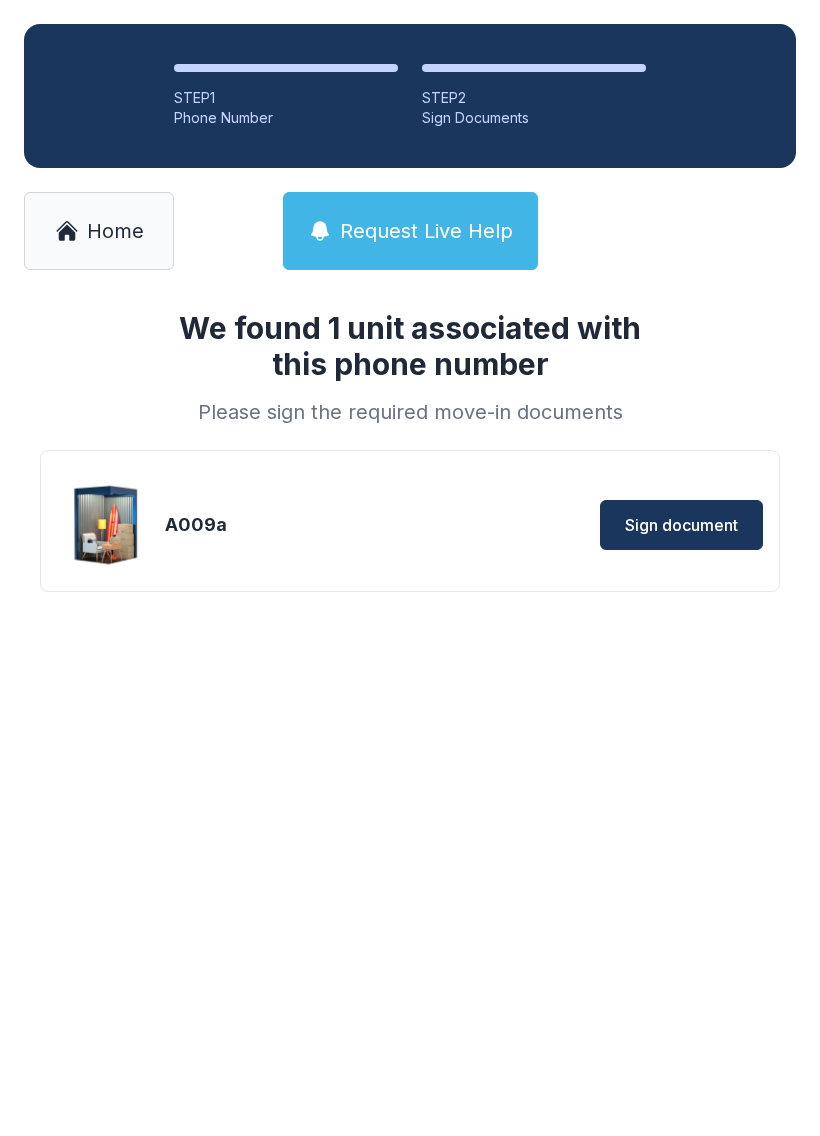 click on "Sign document" at bounding box center [681, 525] 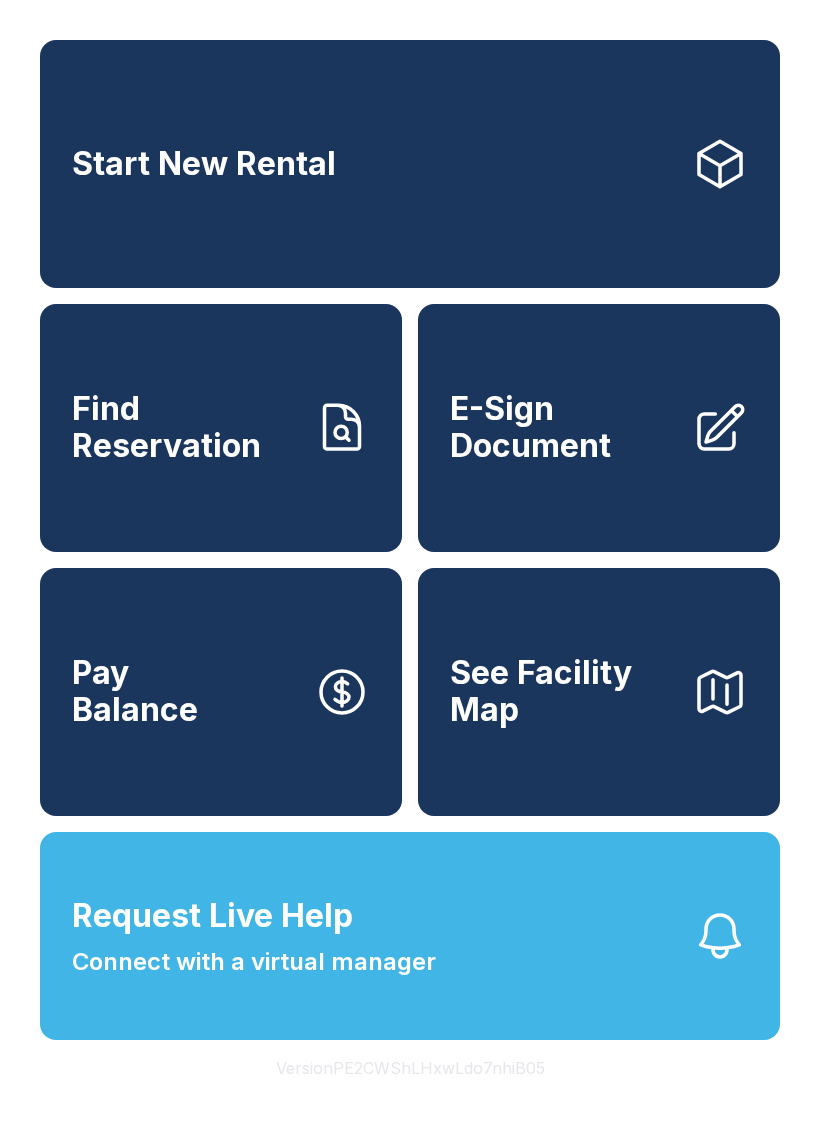 click on "Version  PE2CWShLHxwLdo7nhiB05" at bounding box center [410, 1068] 